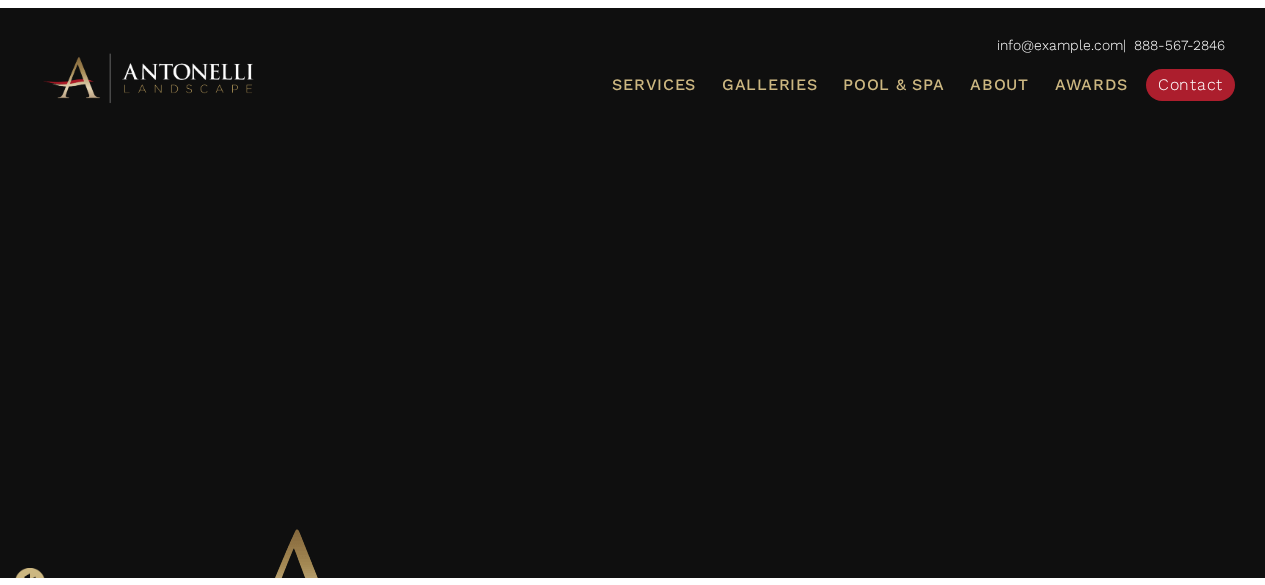 scroll, scrollTop: 0, scrollLeft: 0, axis: both 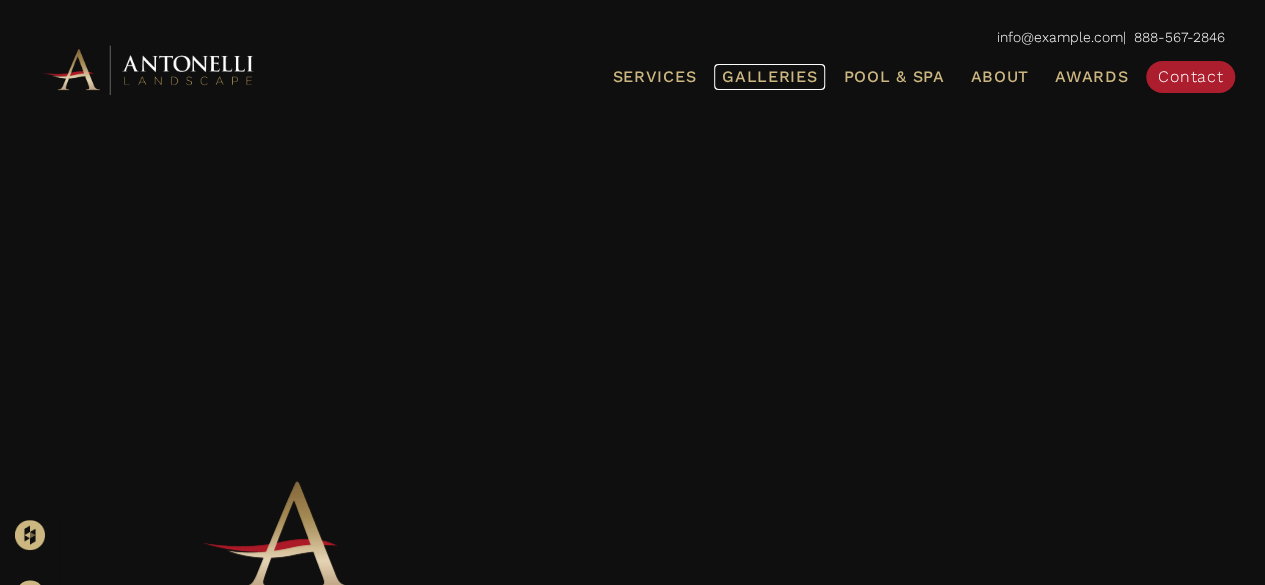 click on "Galleries" at bounding box center [769, 76] 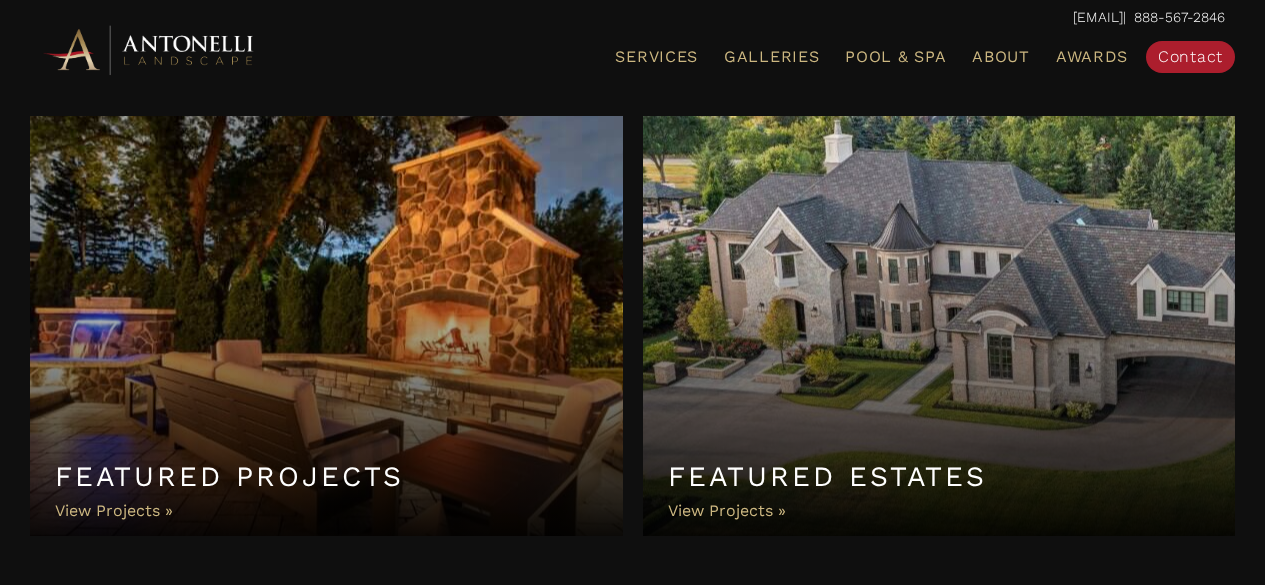 scroll, scrollTop: 0, scrollLeft: 0, axis: both 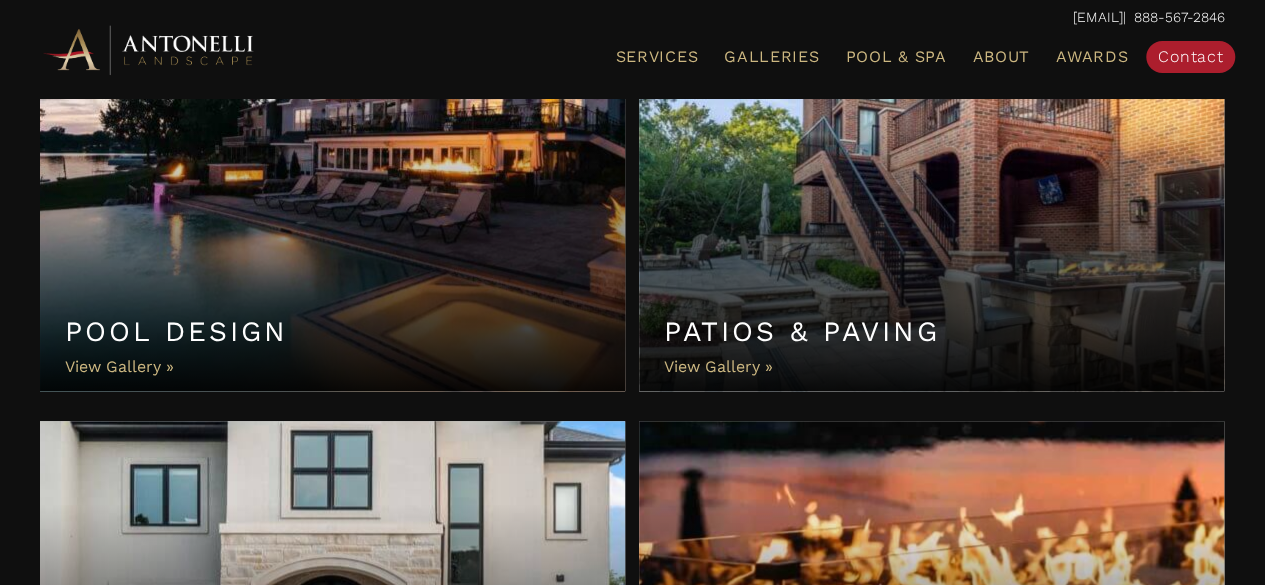 click on "Patios & Paving" at bounding box center [931, 211] 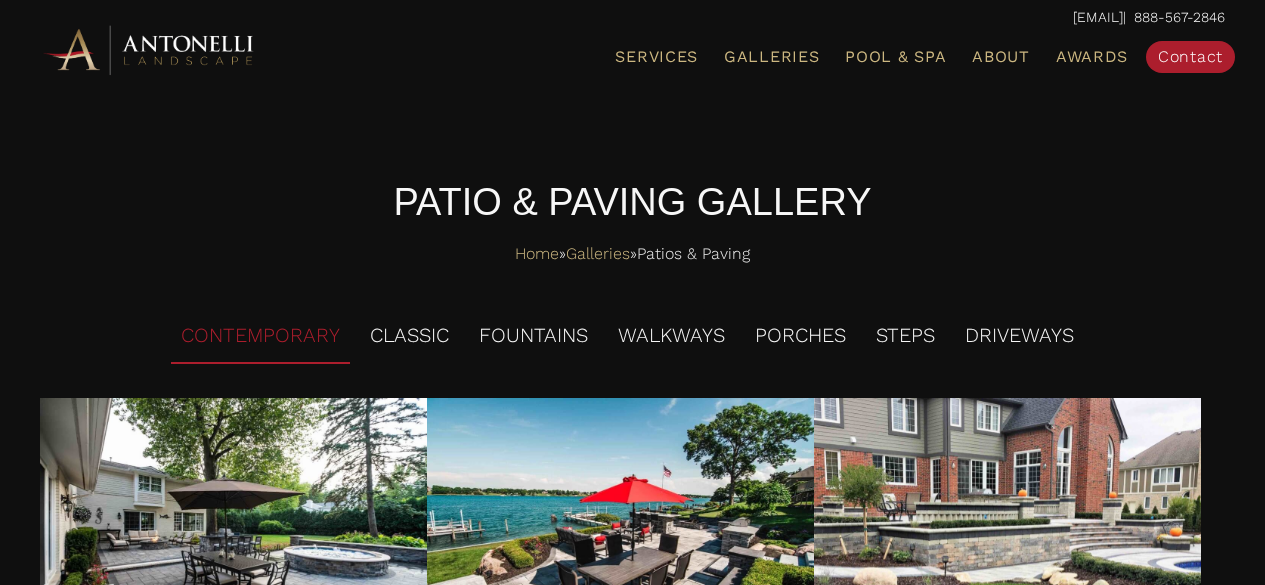 scroll, scrollTop: 0, scrollLeft: 0, axis: both 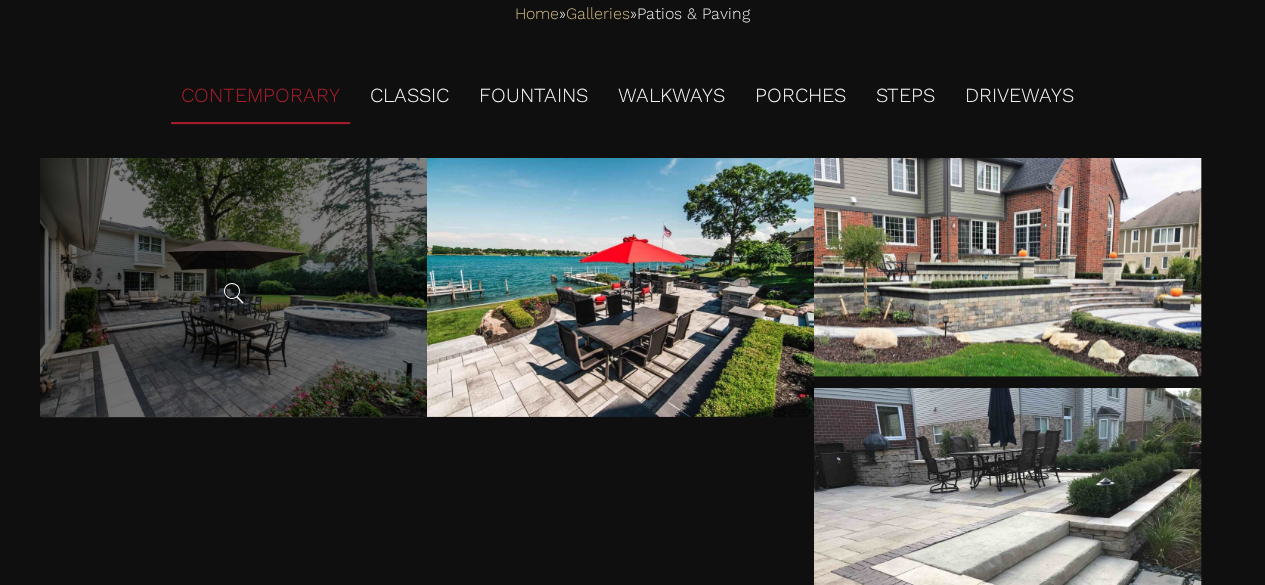 click at bounding box center (233, 287) 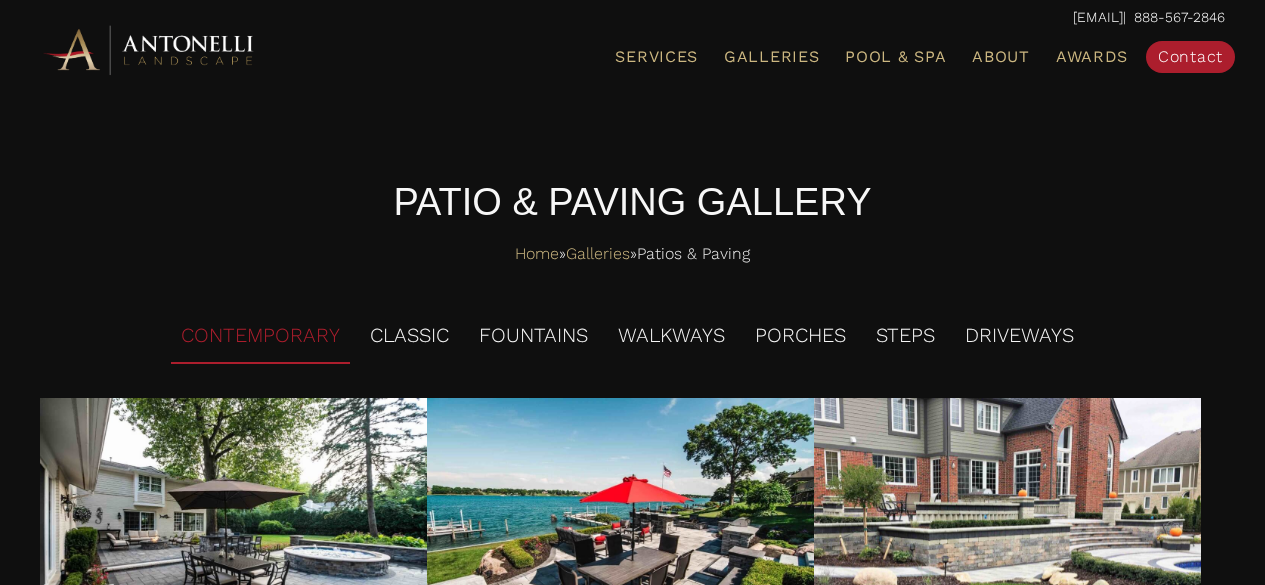 scroll, scrollTop: 240, scrollLeft: 0, axis: vertical 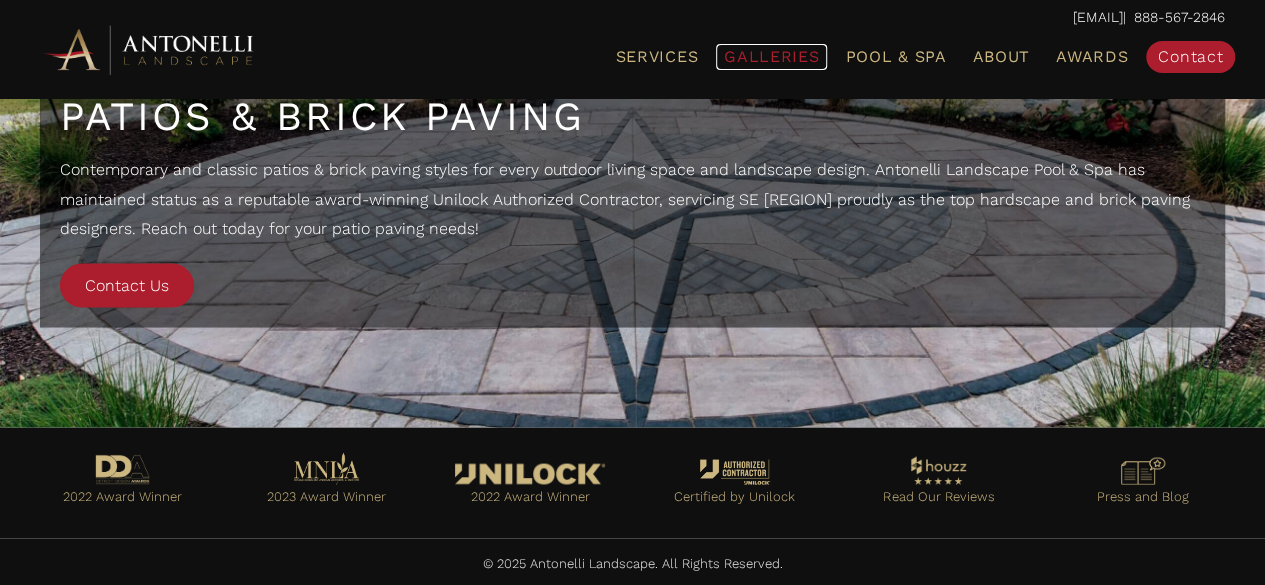 click on "Galleries" at bounding box center [771, 56] 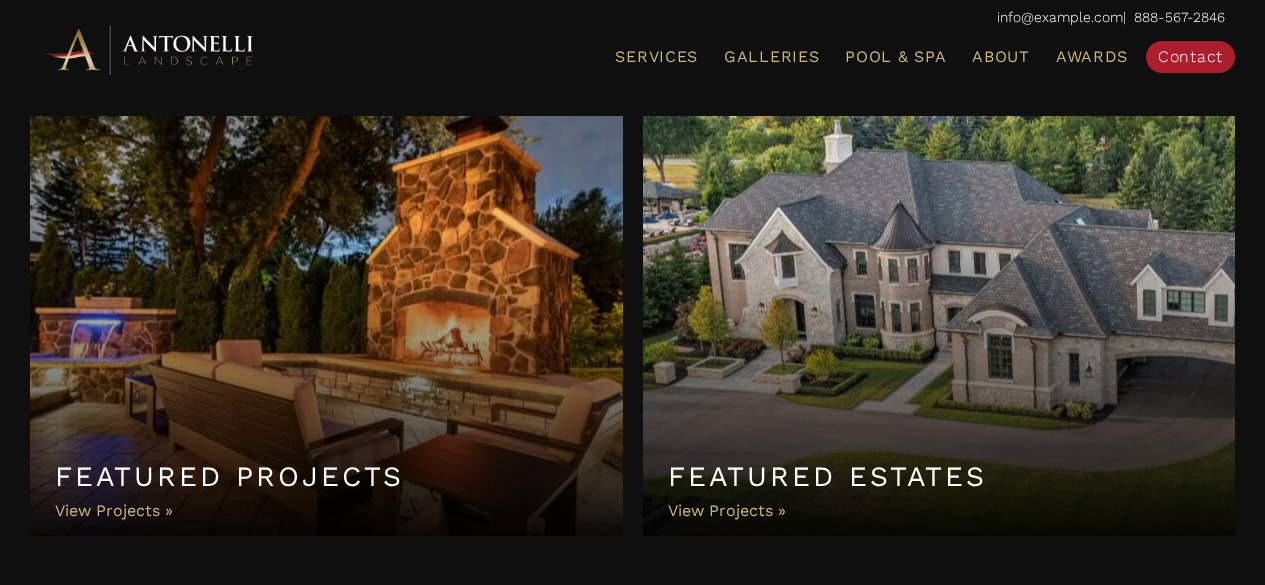 scroll, scrollTop: 0, scrollLeft: 0, axis: both 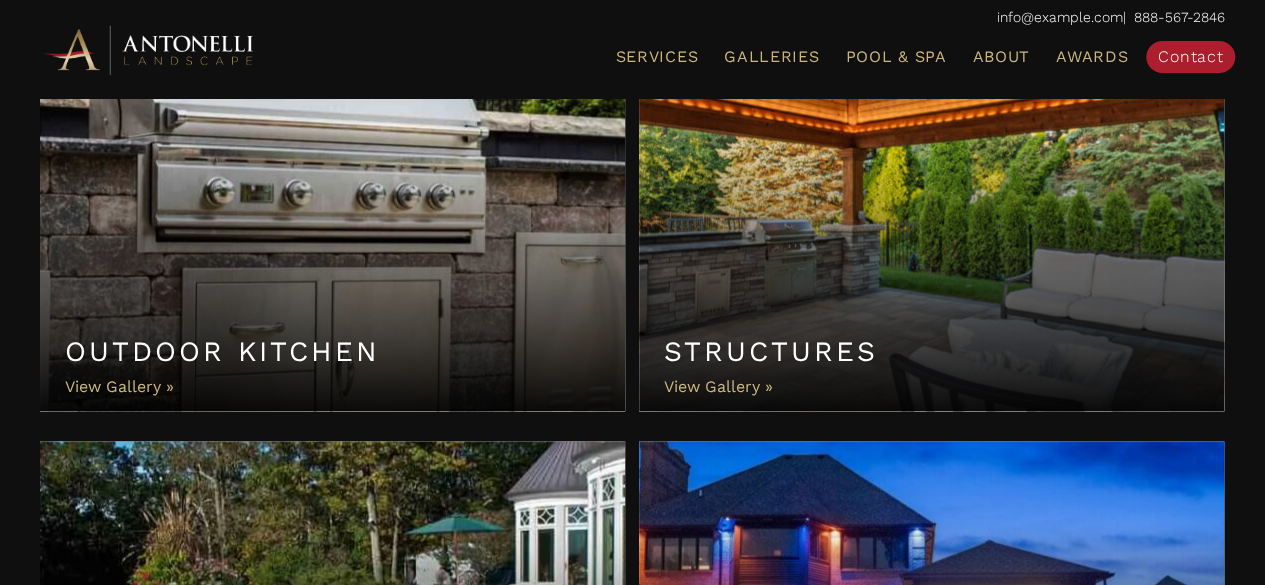click on "Structures" at bounding box center (931, 231) 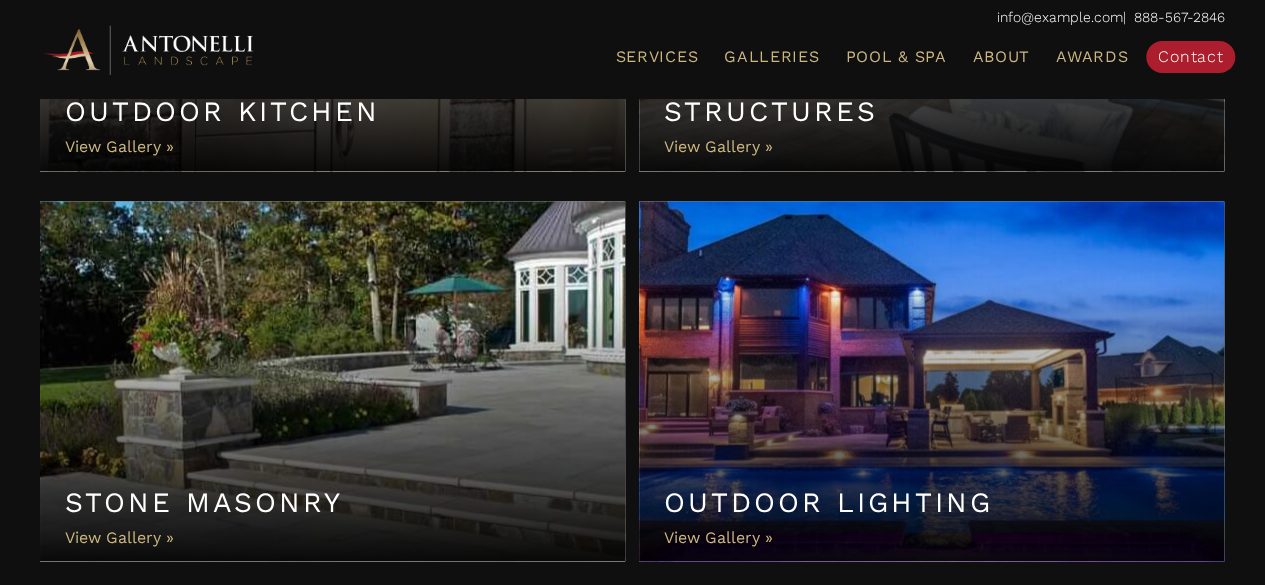 scroll, scrollTop: 1760, scrollLeft: 0, axis: vertical 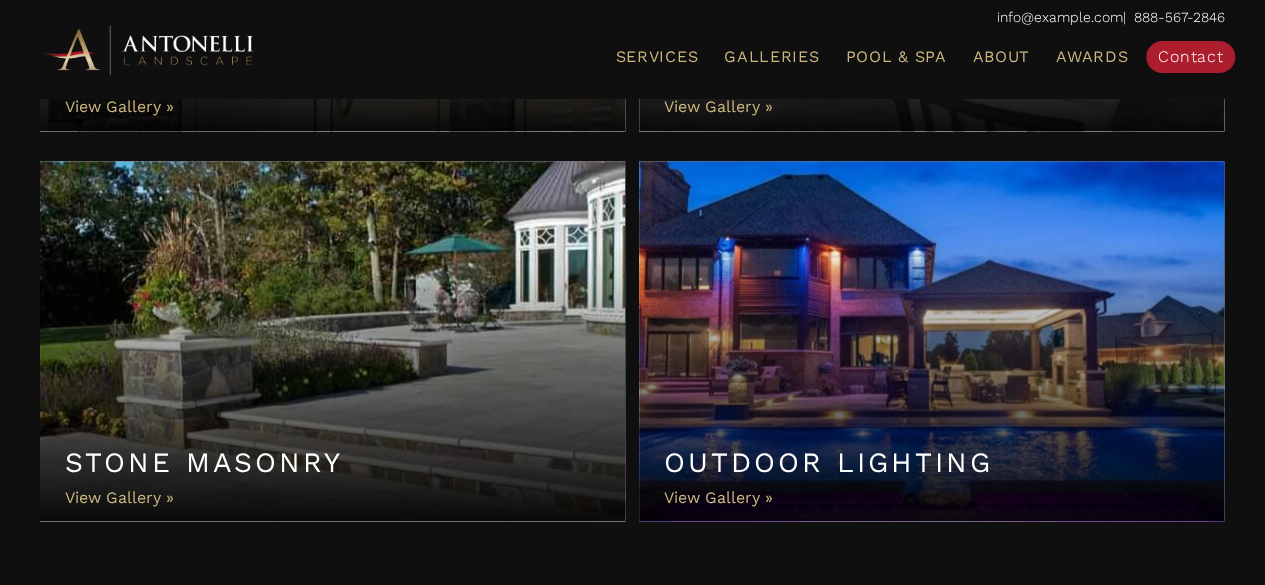 click on "Stone Masonry" at bounding box center (332, 341) 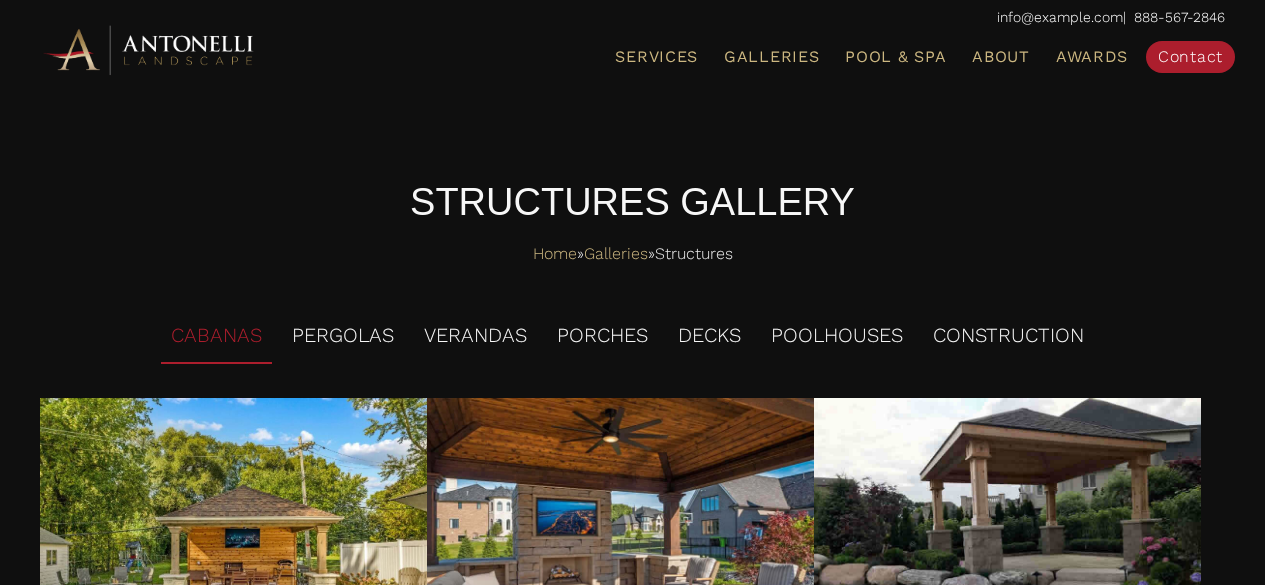 scroll, scrollTop: 0, scrollLeft: 0, axis: both 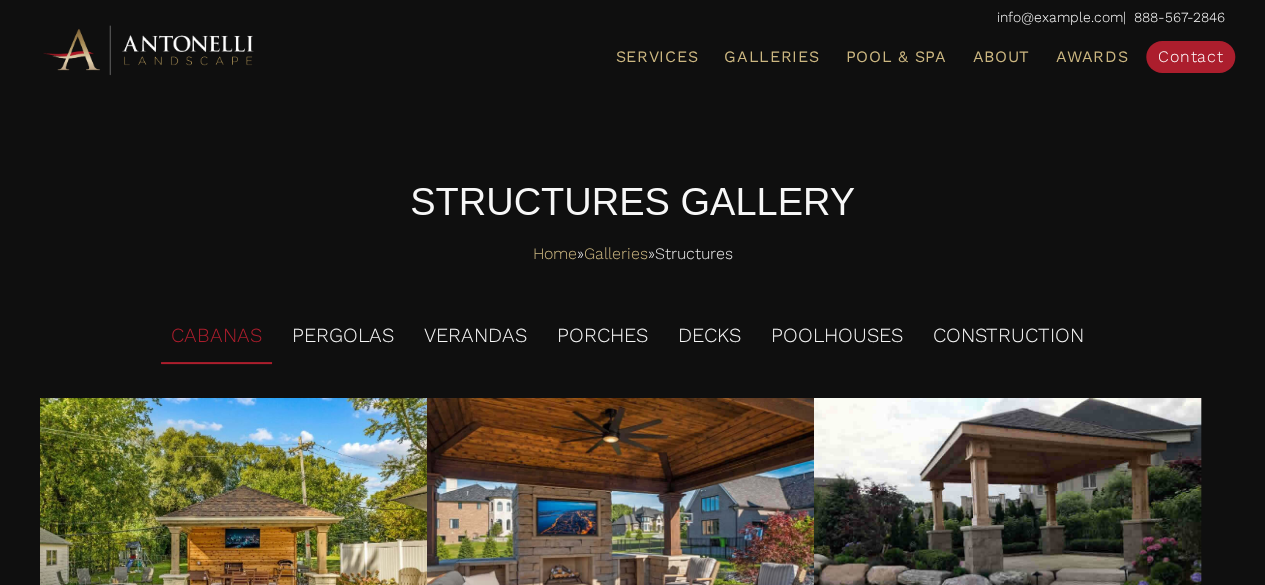 click on "All CABANAS PERGOLAS VERANDAS PORCHES DECKS POOLHOUSES CONSTRUCTION                                     Caption here         Caption here         Caption here" at bounding box center [632, 11316] 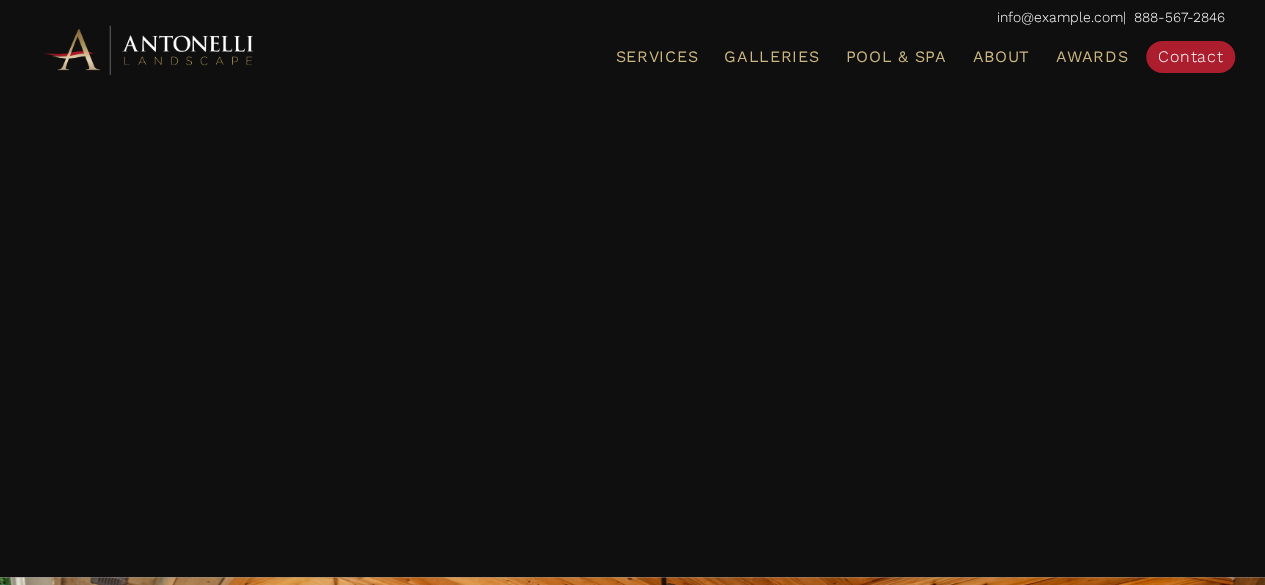 scroll, scrollTop: 4960, scrollLeft: 0, axis: vertical 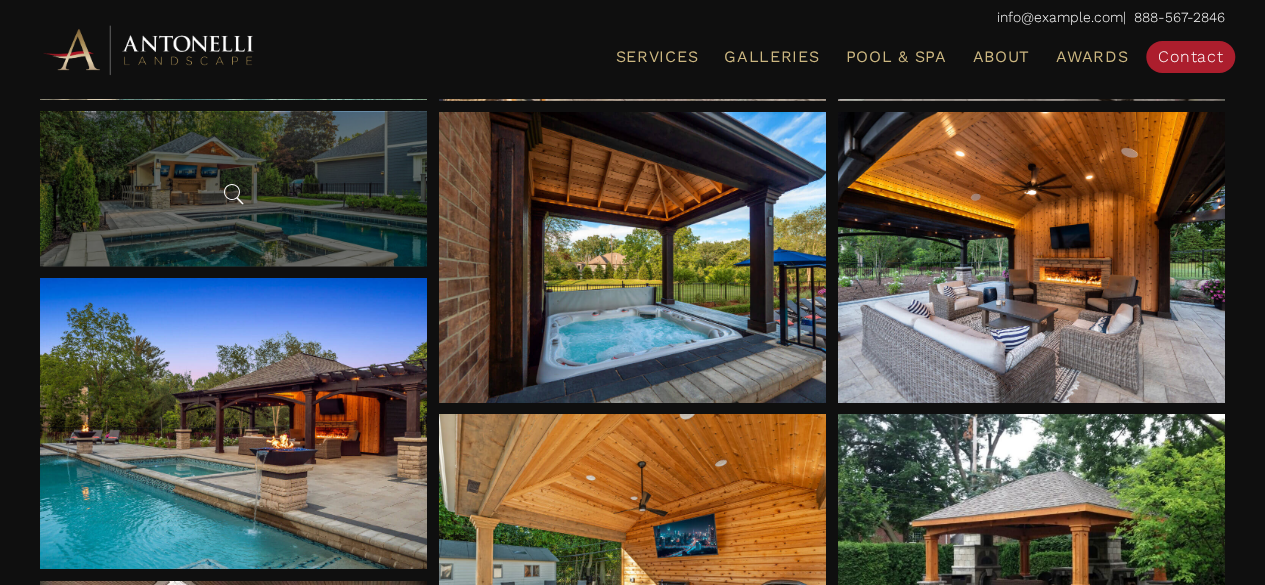 click at bounding box center [233, 188] 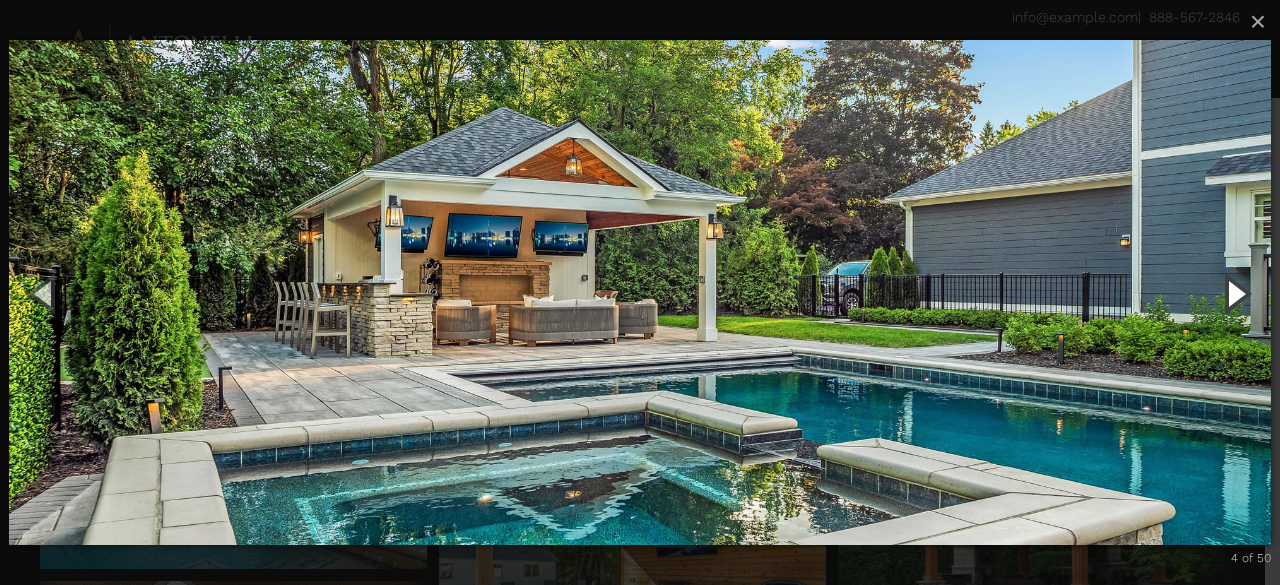 click at bounding box center [1235, 293] 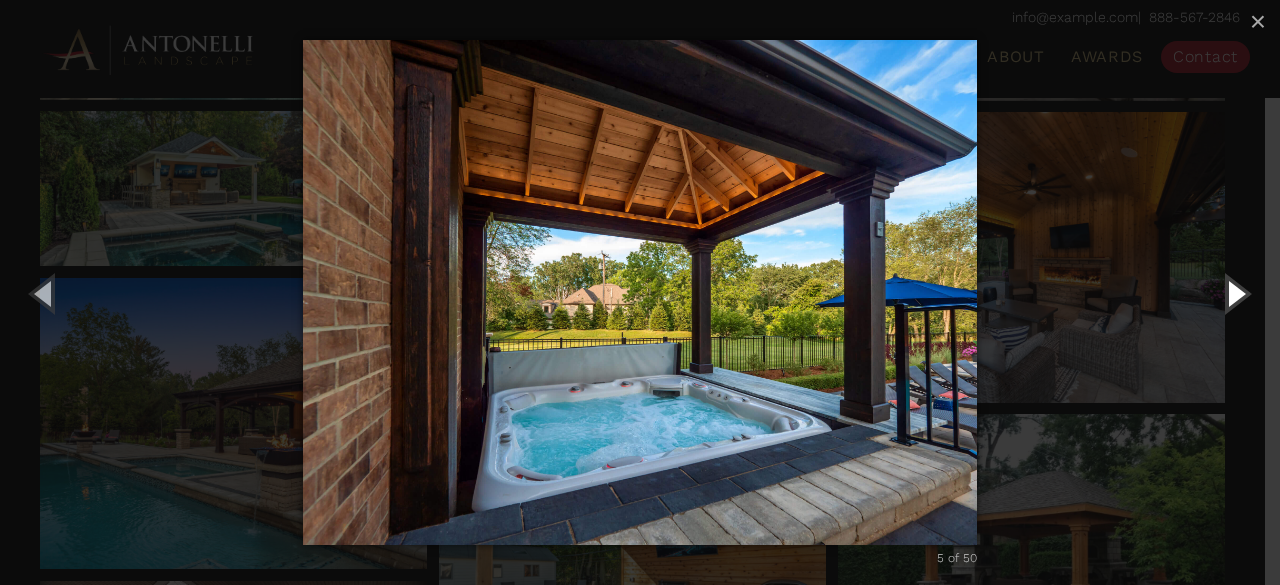 click at bounding box center [1235, 293] 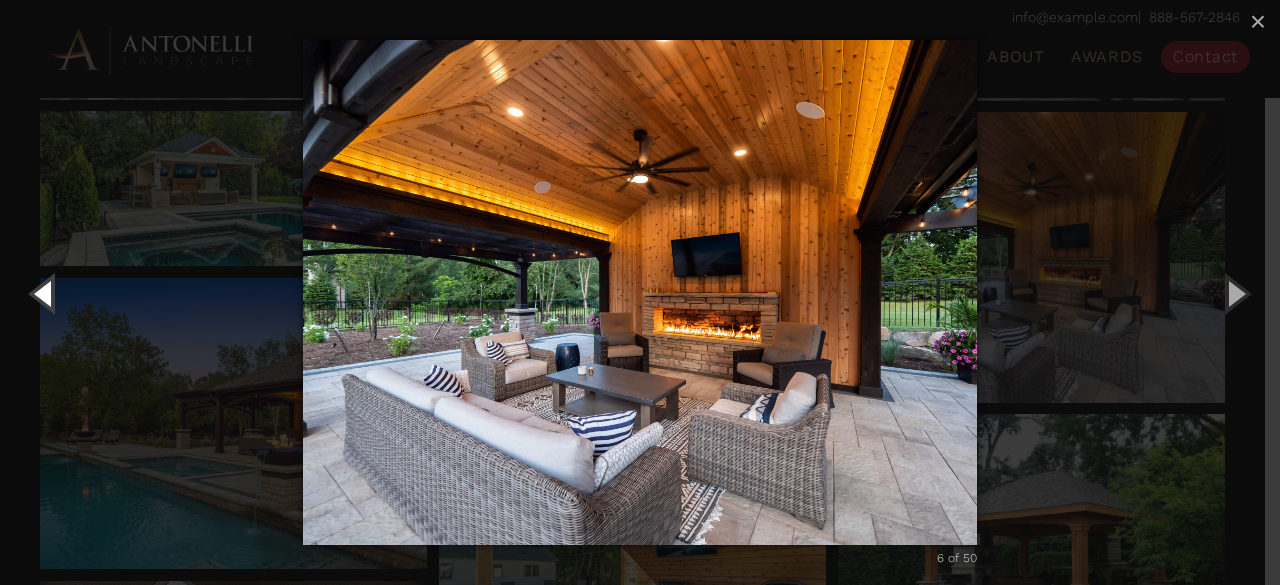 click at bounding box center (45, 293) 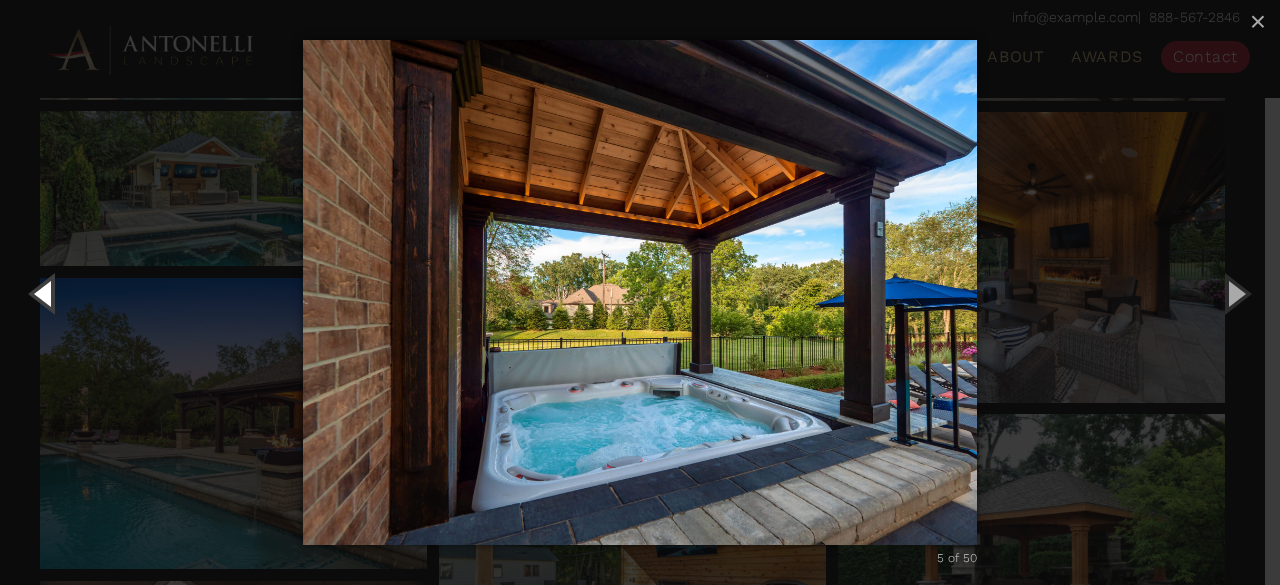 click at bounding box center (45, 293) 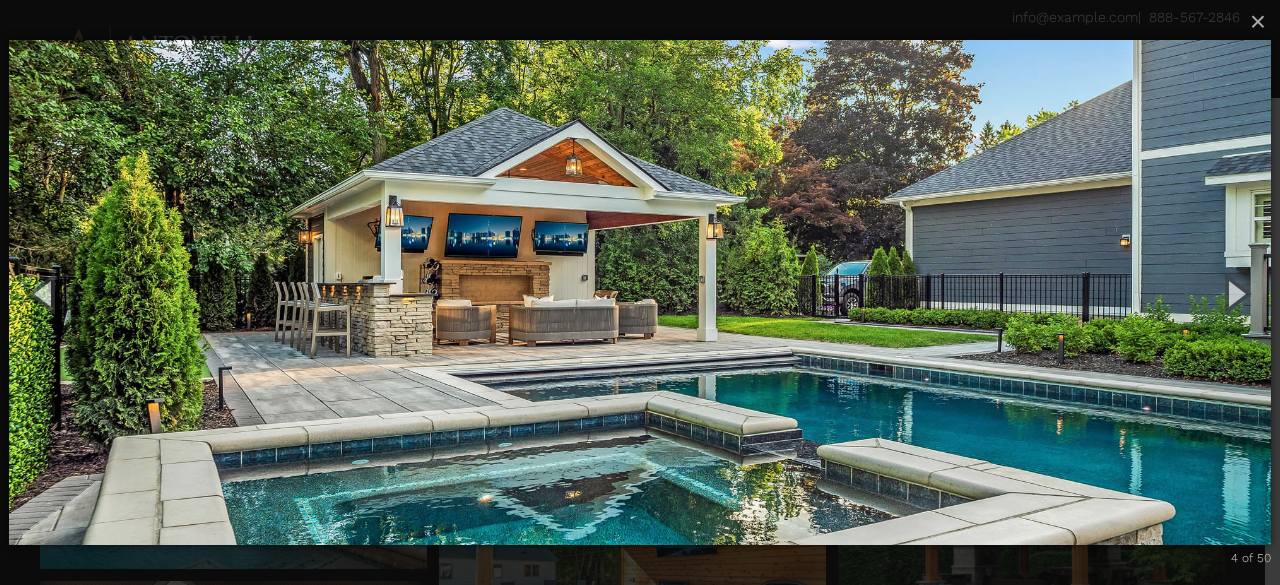 click at bounding box center [640, 292] 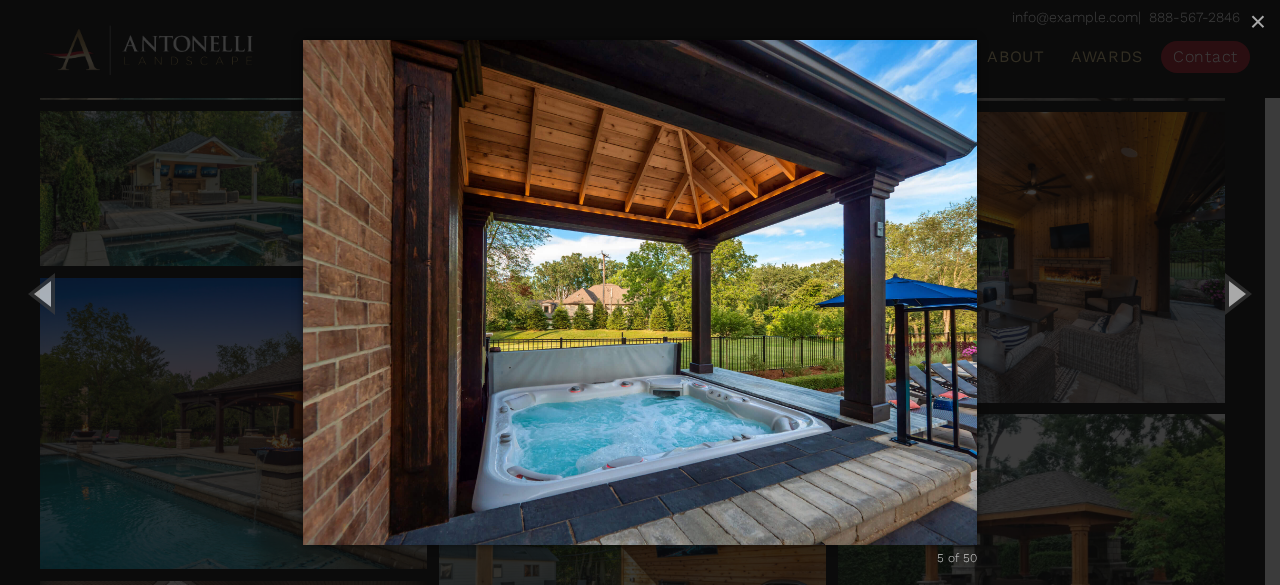 click at bounding box center (639, 292) 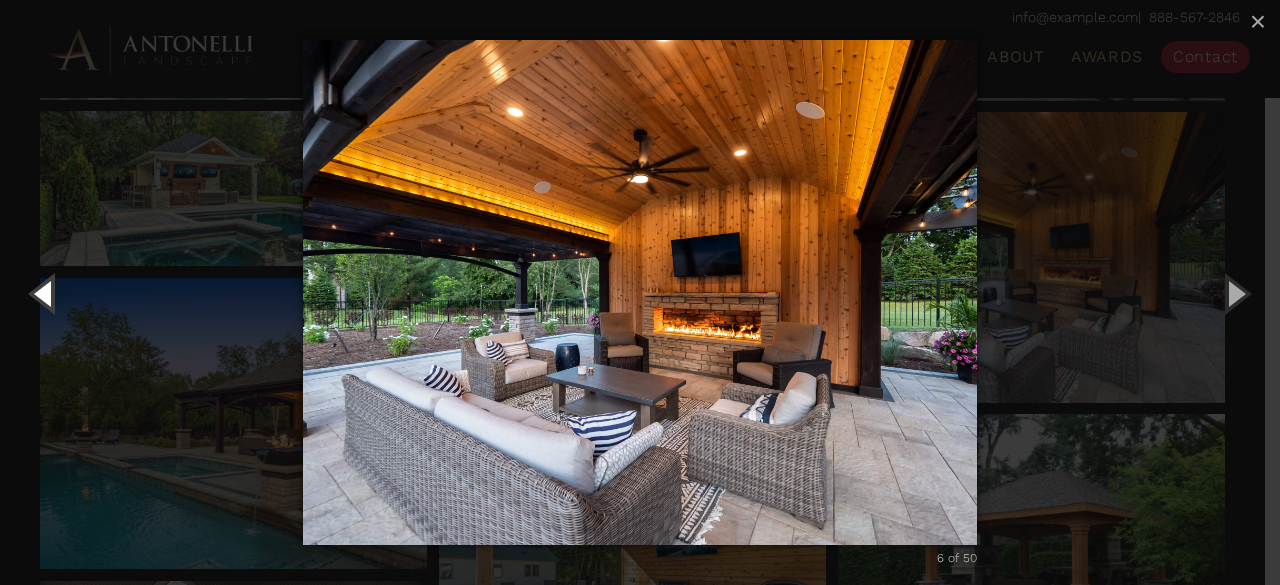 click at bounding box center (45, 293) 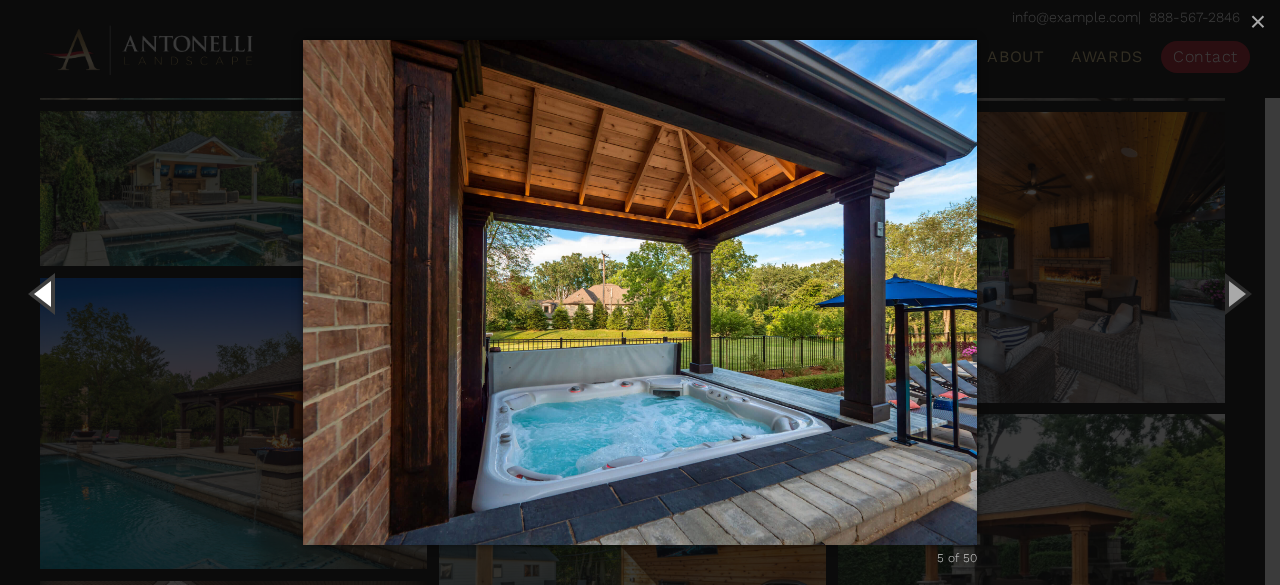 click at bounding box center (45, 293) 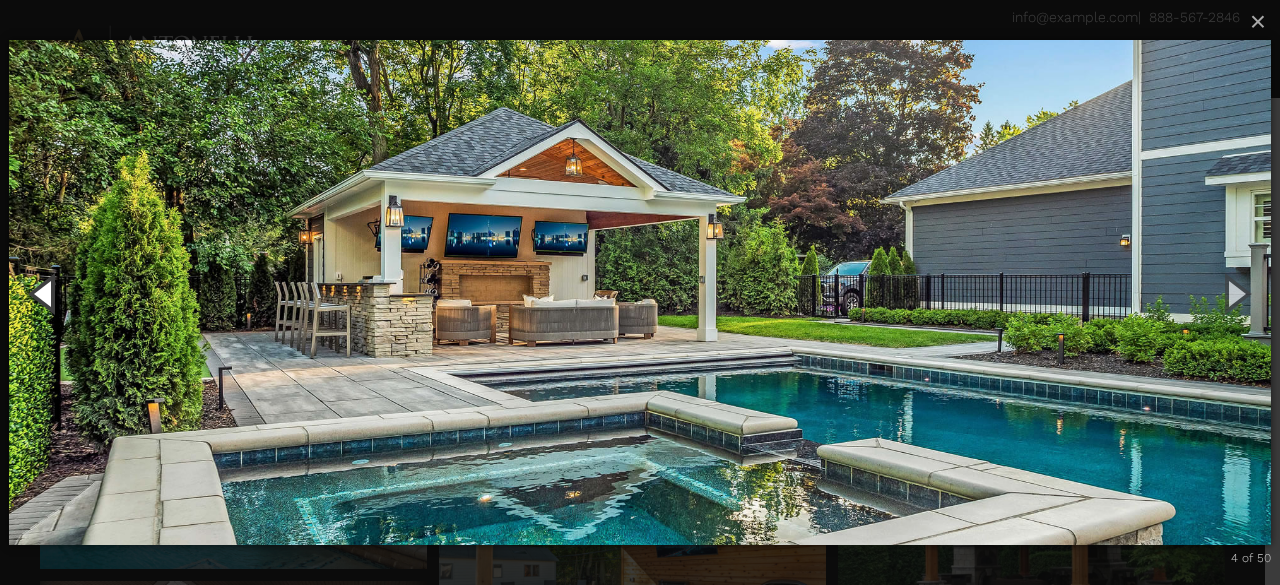 type 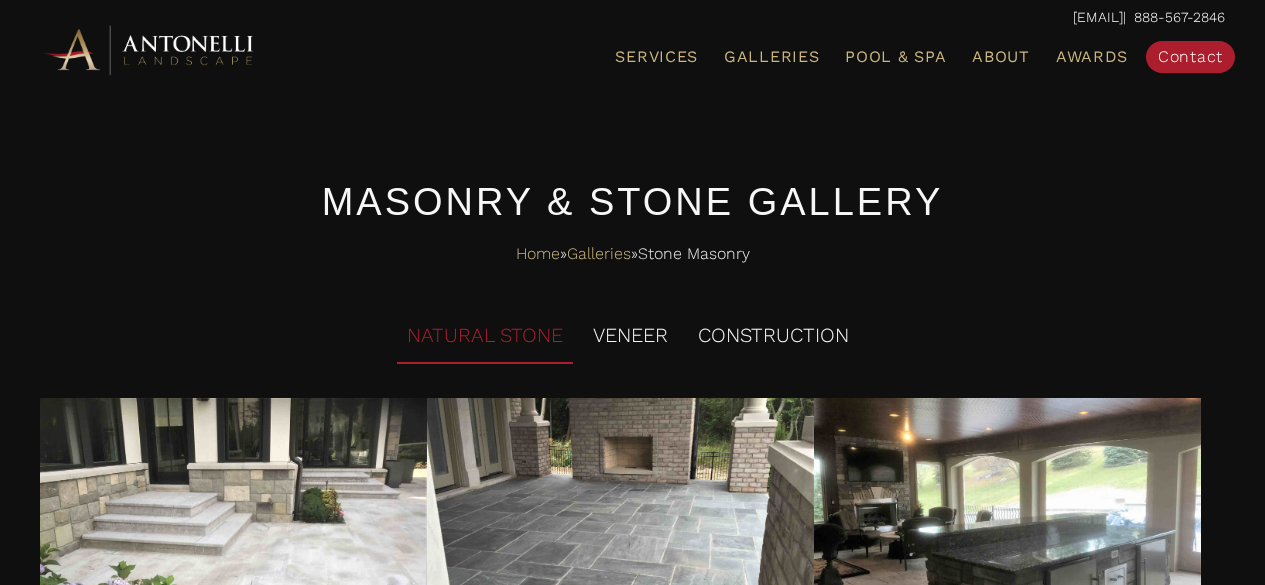 scroll, scrollTop: 0, scrollLeft: 0, axis: both 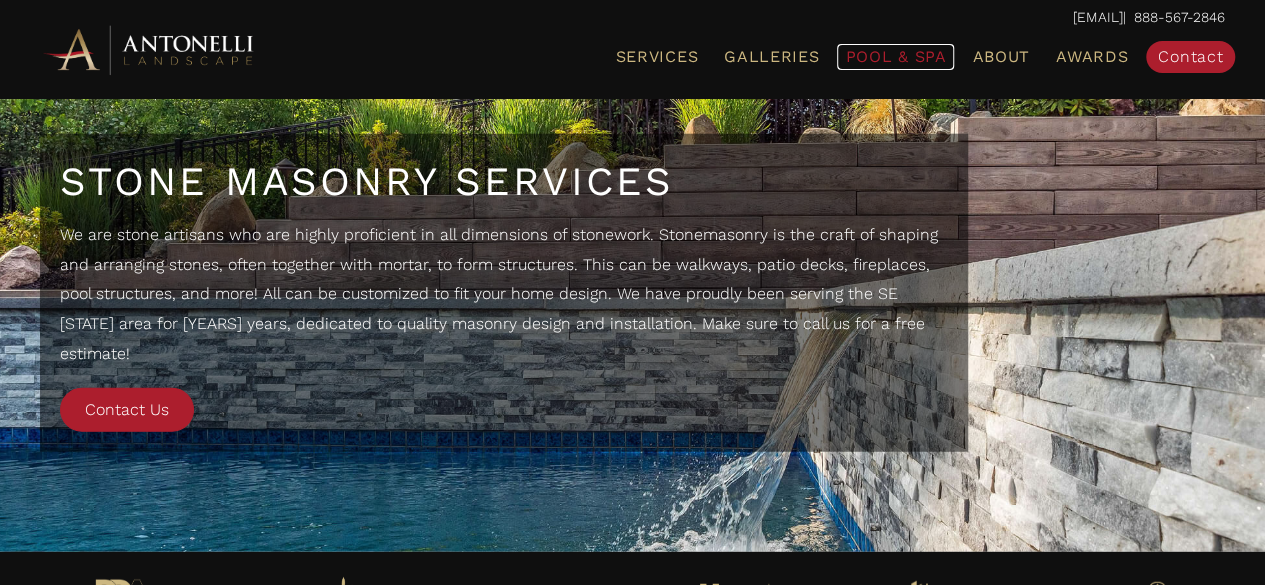 click on "Pool & Spa" at bounding box center [895, 56] 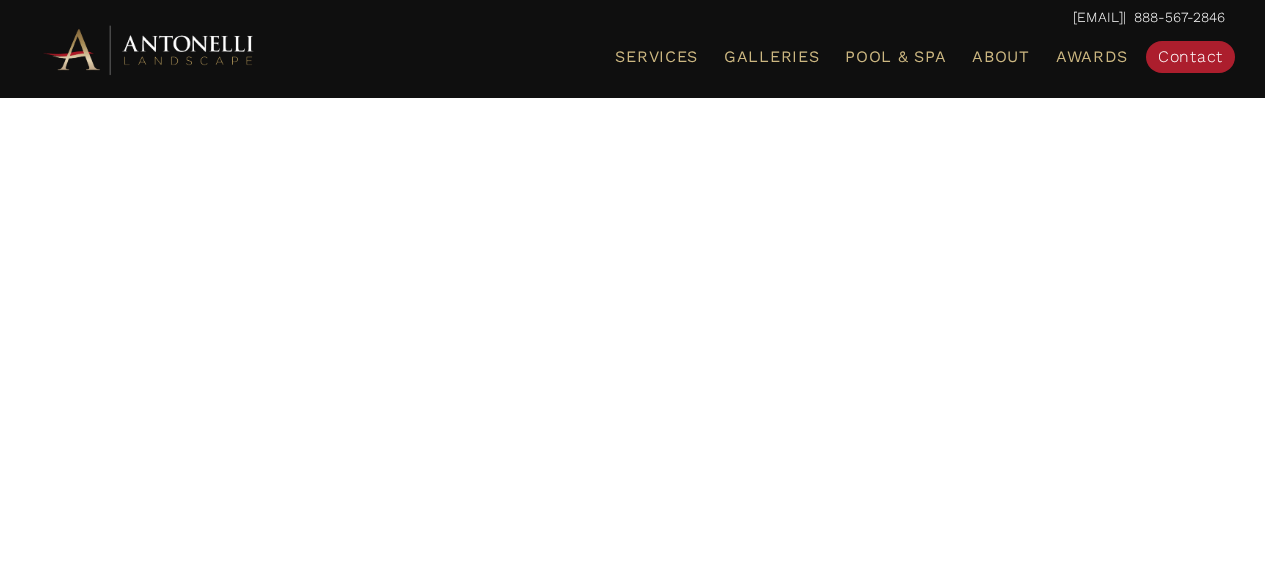 scroll, scrollTop: 0, scrollLeft: 0, axis: both 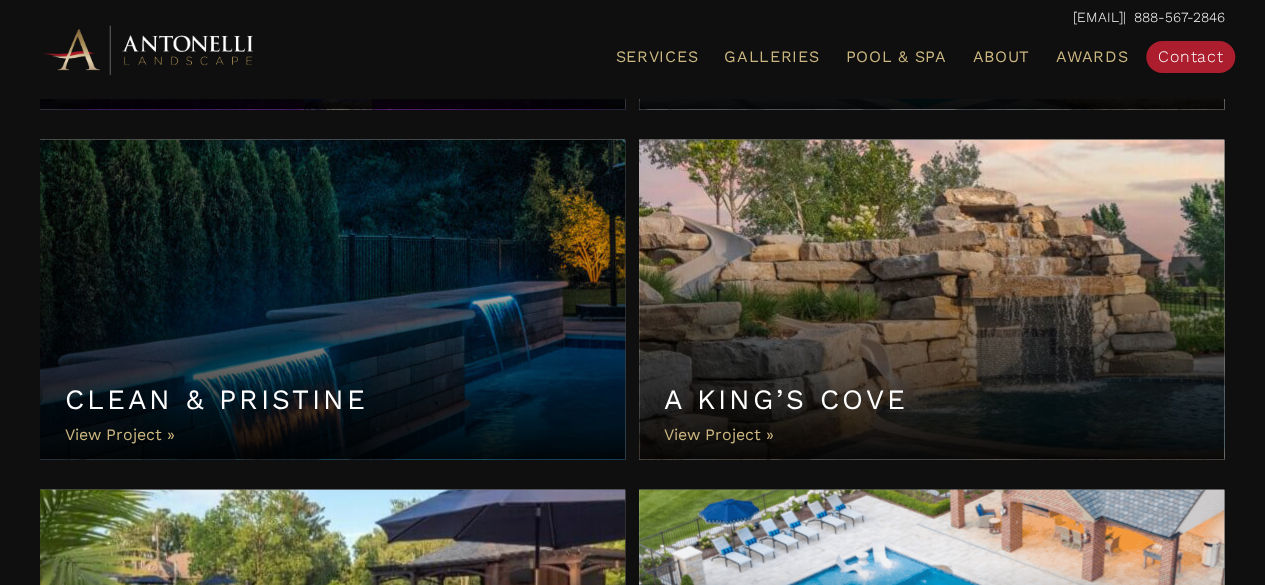 click on "Clean & Pristine" at bounding box center (332, 300) 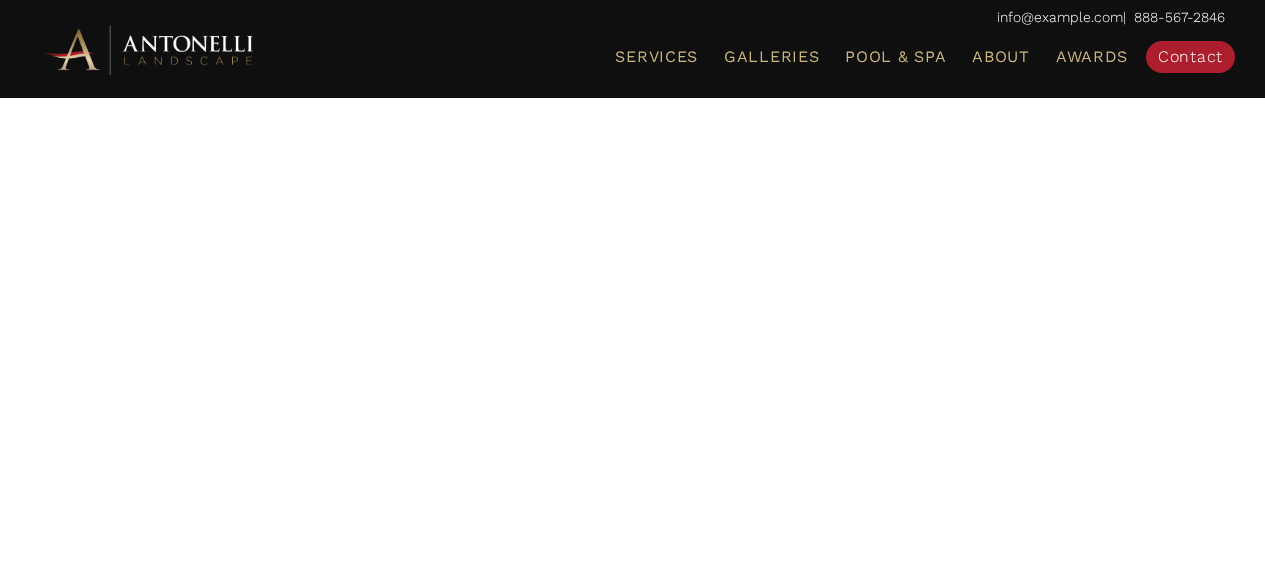 scroll, scrollTop: 0, scrollLeft: 0, axis: both 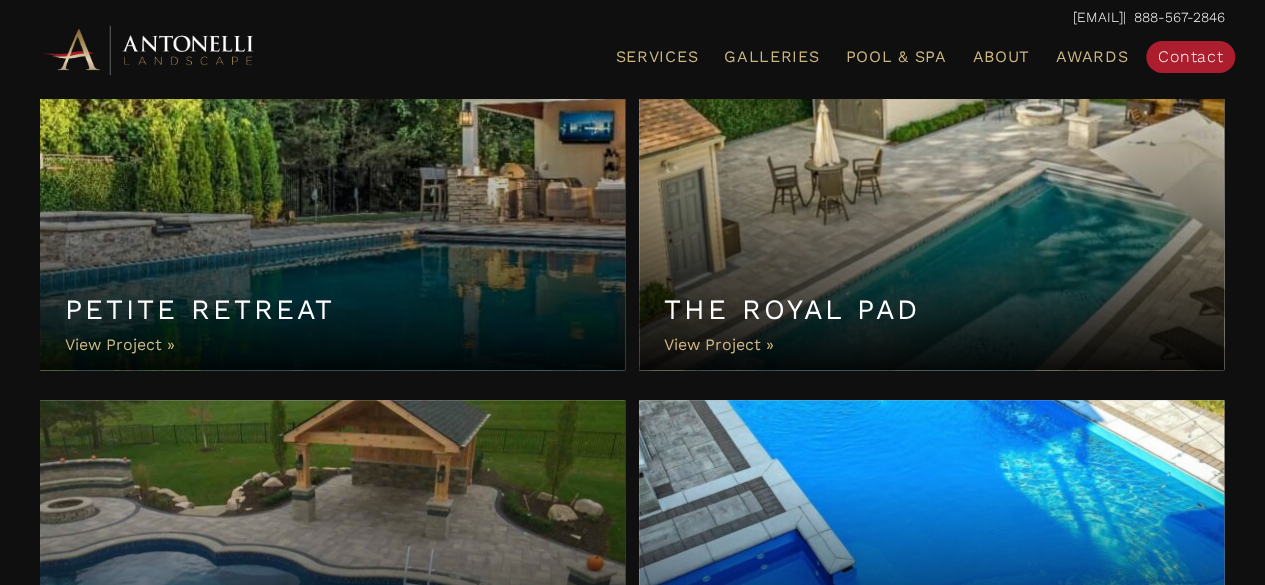 click on "Petite Retreat" at bounding box center [332, 210] 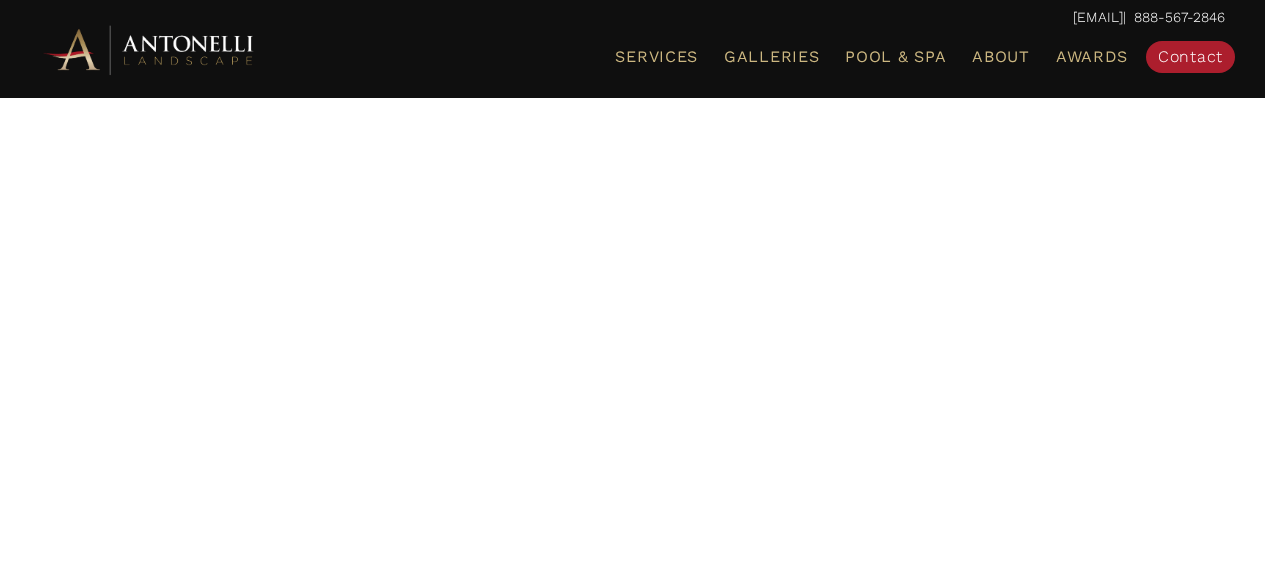 scroll, scrollTop: 0, scrollLeft: 0, axis: both 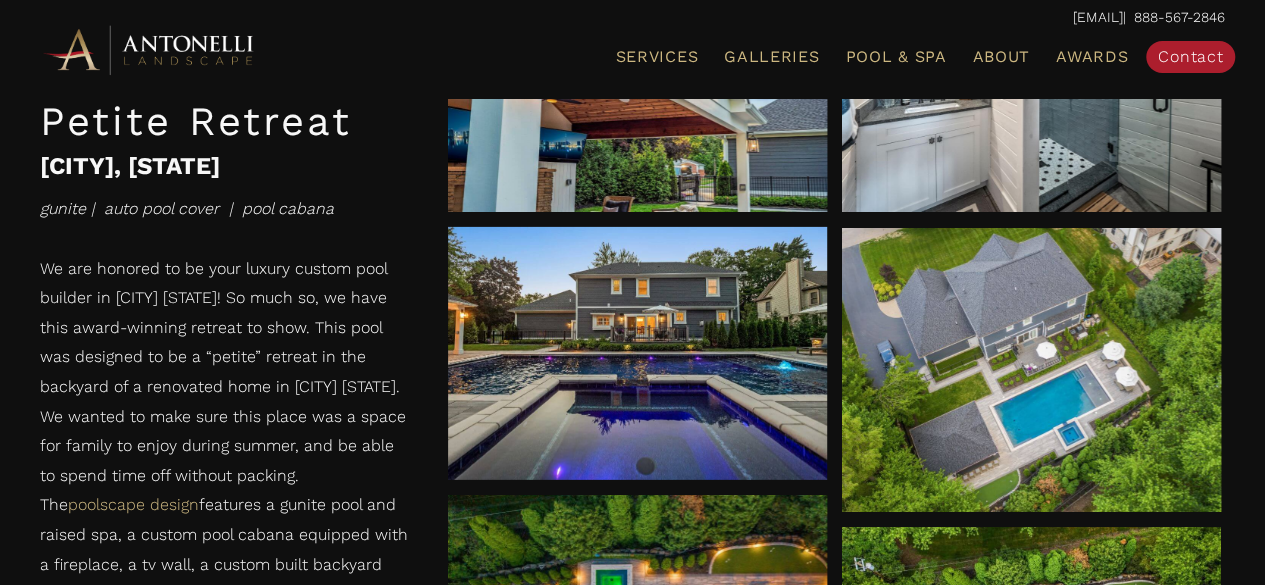 click on "We are honored to be your luxury custom pool builder in [CITY] [STATE]! So much so, we have this award-winning retreat to show. This pool was designed to be a “petite” retreat in the backyard of a renovated home in [CITY] [STATE]. We wanted to make sure this place was a space for family to enjoy during summer, and be able to spend time off without packing. The  poolscape design  features a gunite pool and raised spa, a custom pool cabana equipped with a fireplace, a tv wall, a custom built backyard bar, and putting green! The pool deck pavers are  Unilock Beacon Hill XL in Granite , with  Holland Premier Borders in Dark Charcoal . By adding elements of fire and pool lighting, we were able to elevate sensory elements for relaxing evenings. A custom gunite pool and spa in commerce township is a statement of luxury living,  CALL US!" at bounding box center (224, 525) 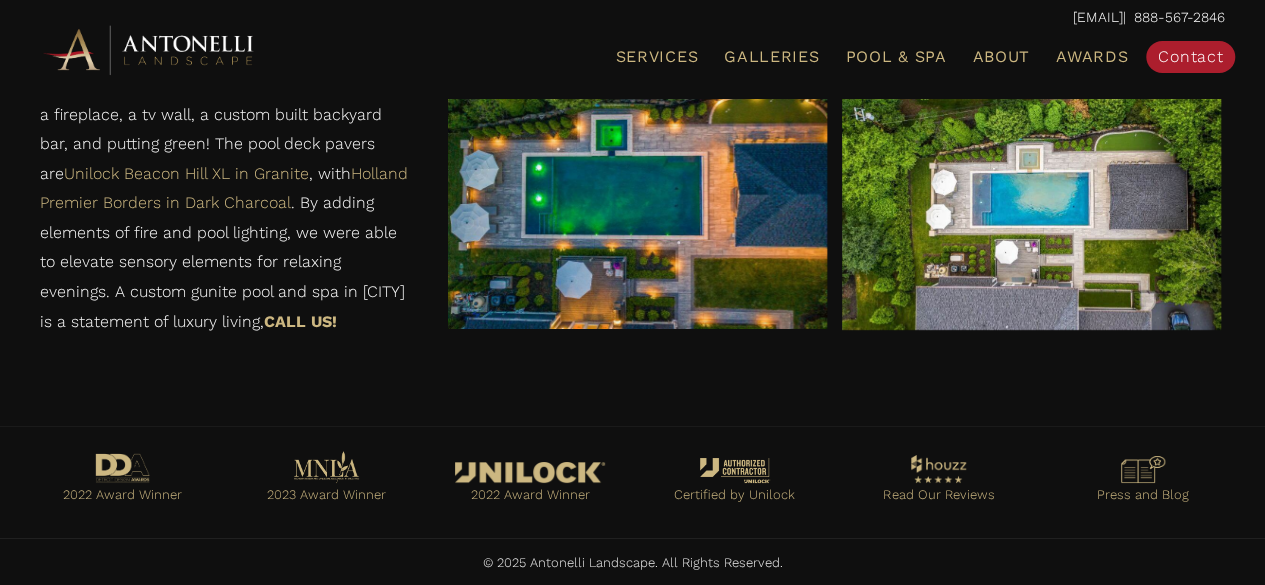 scroll, scrollTop: 3688, scrollLeft: 0, axis: vertical 